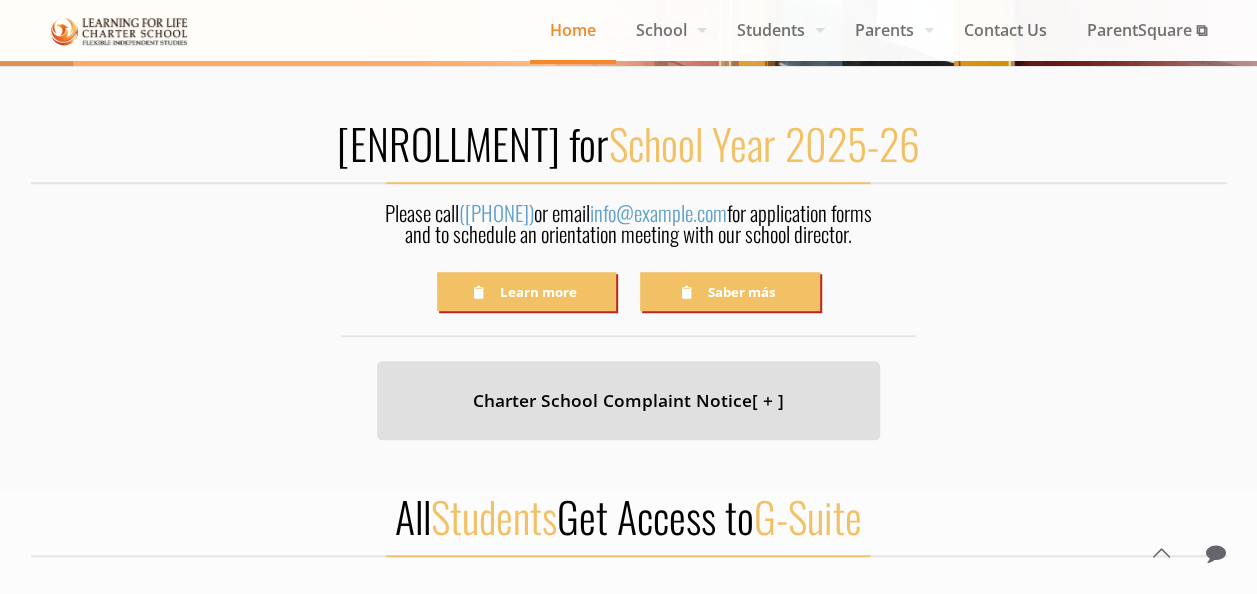 scroll, scrollTop: 700, scrollLeft: 0, axis: vertical 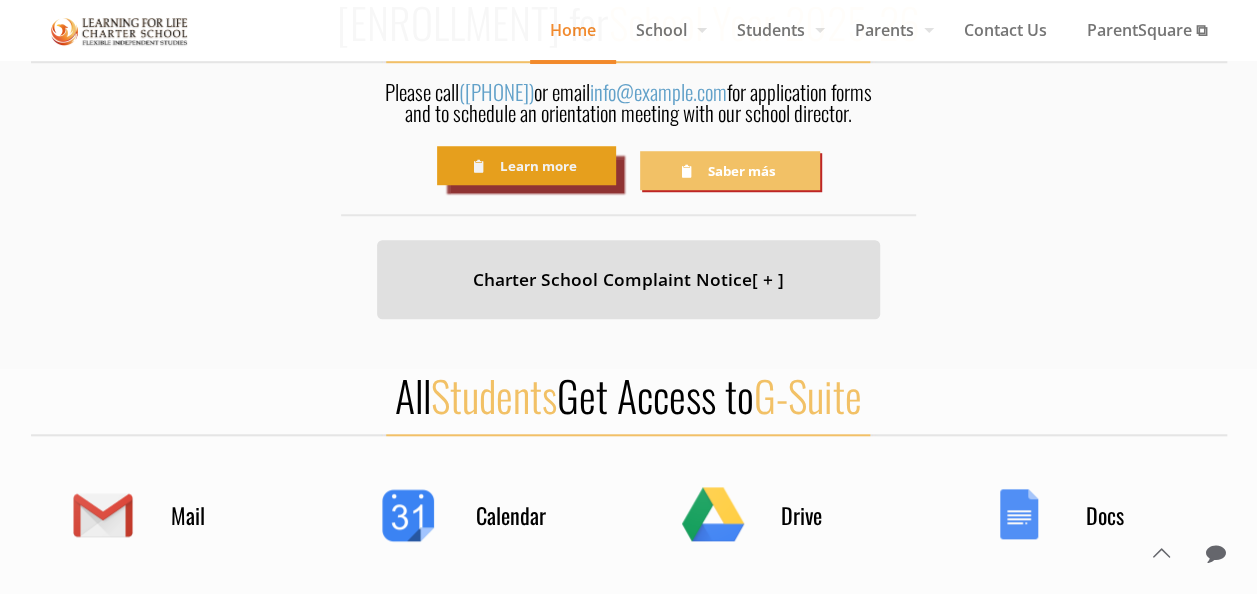 click on "Learn more" at bounding box center [526, 165] 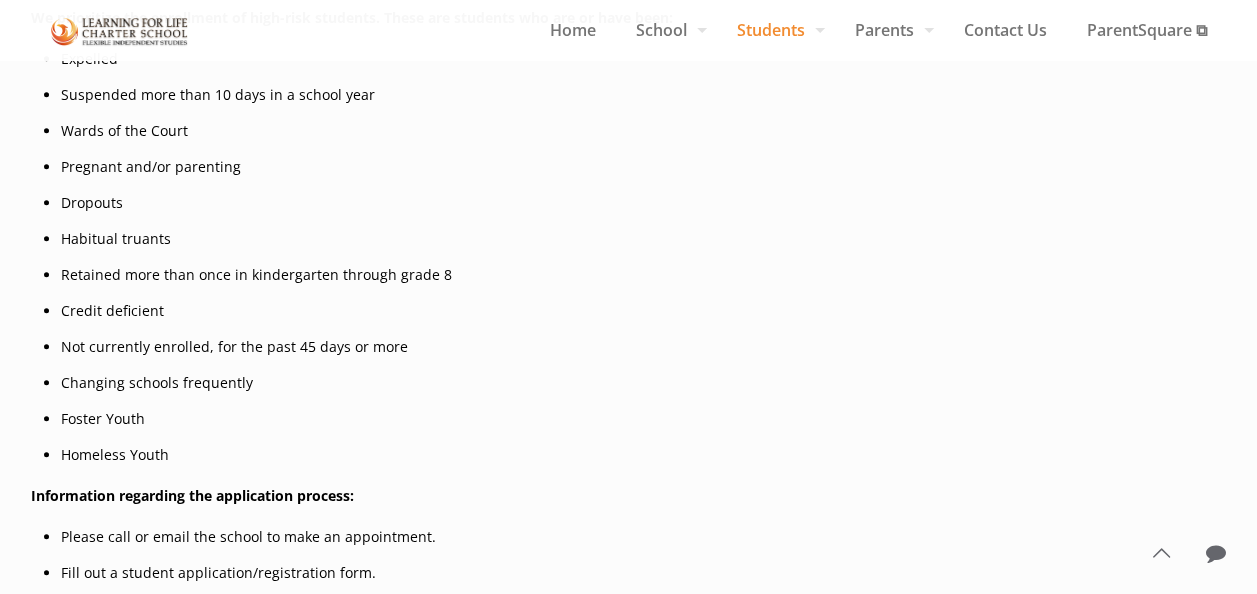 scroll, scrollTop: 348, scrollLeft: 0, axis: vertical 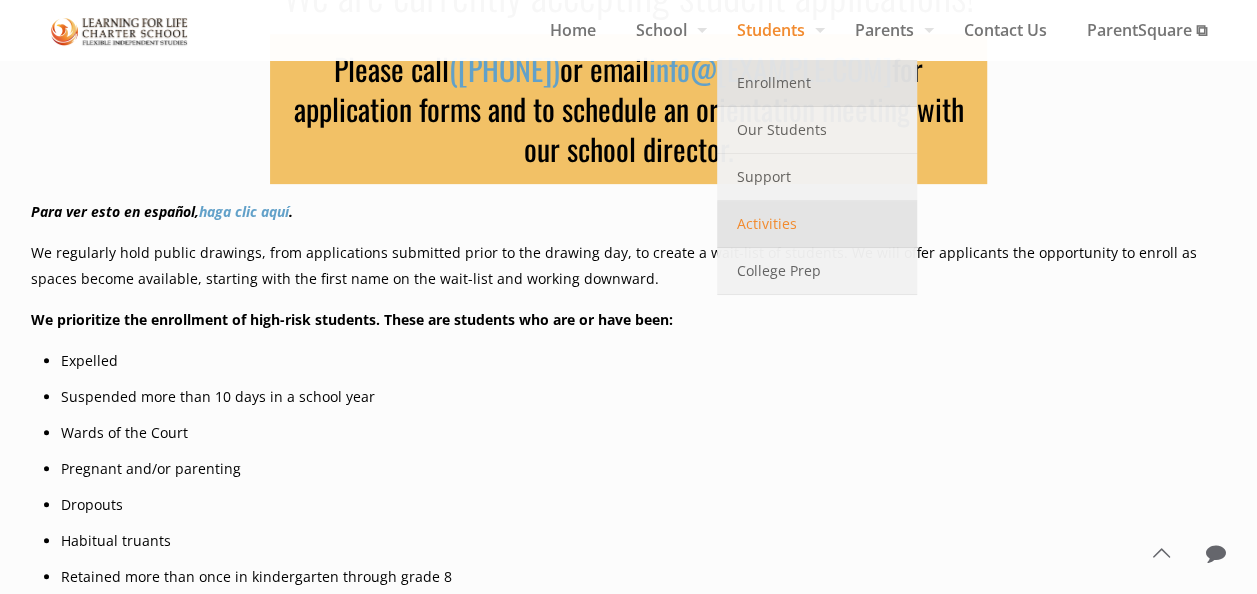 click on "Activities" at bounding box center (817, 224) 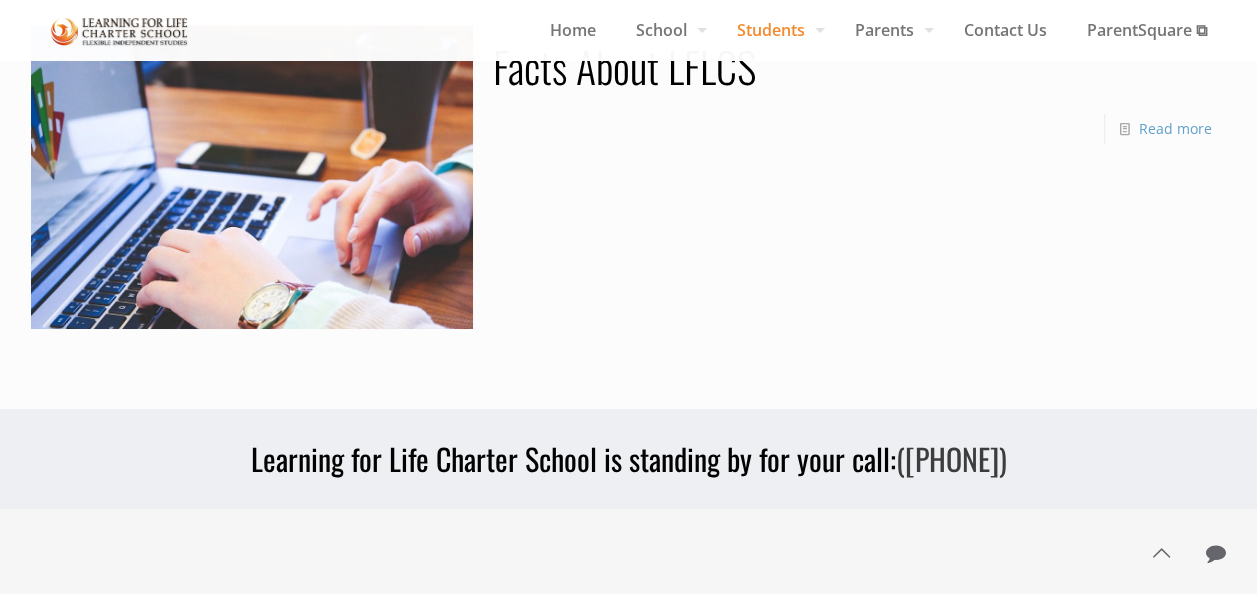 scroll, scrollTop: 0, scrollLeft: 0, axis: both 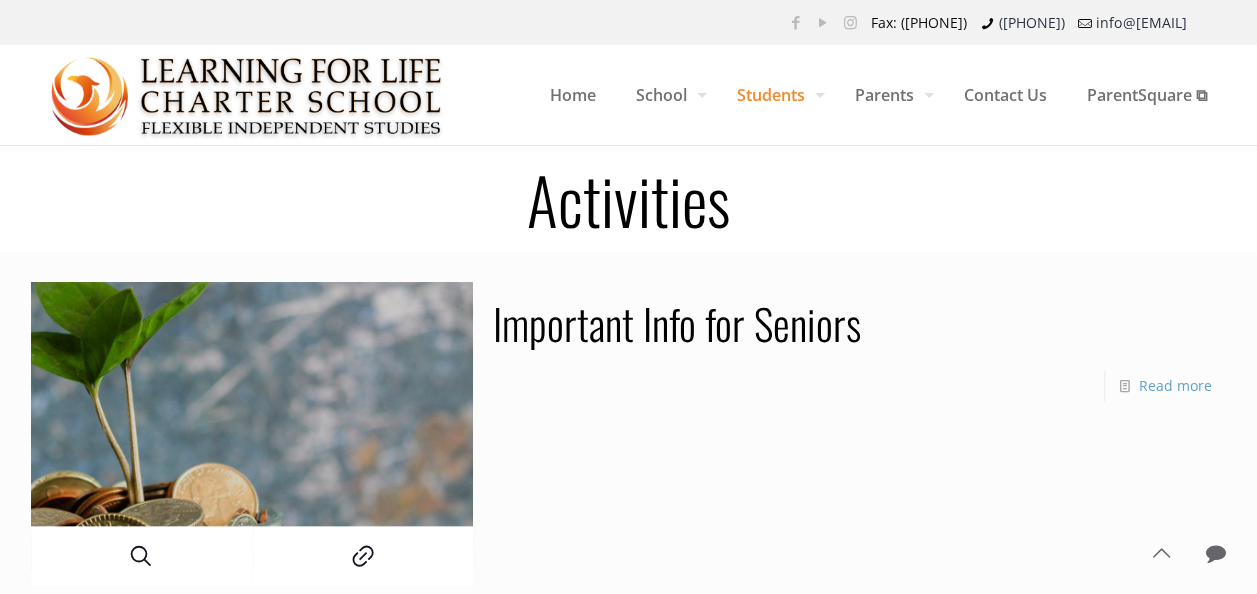 click at bounding box center [252, 434] 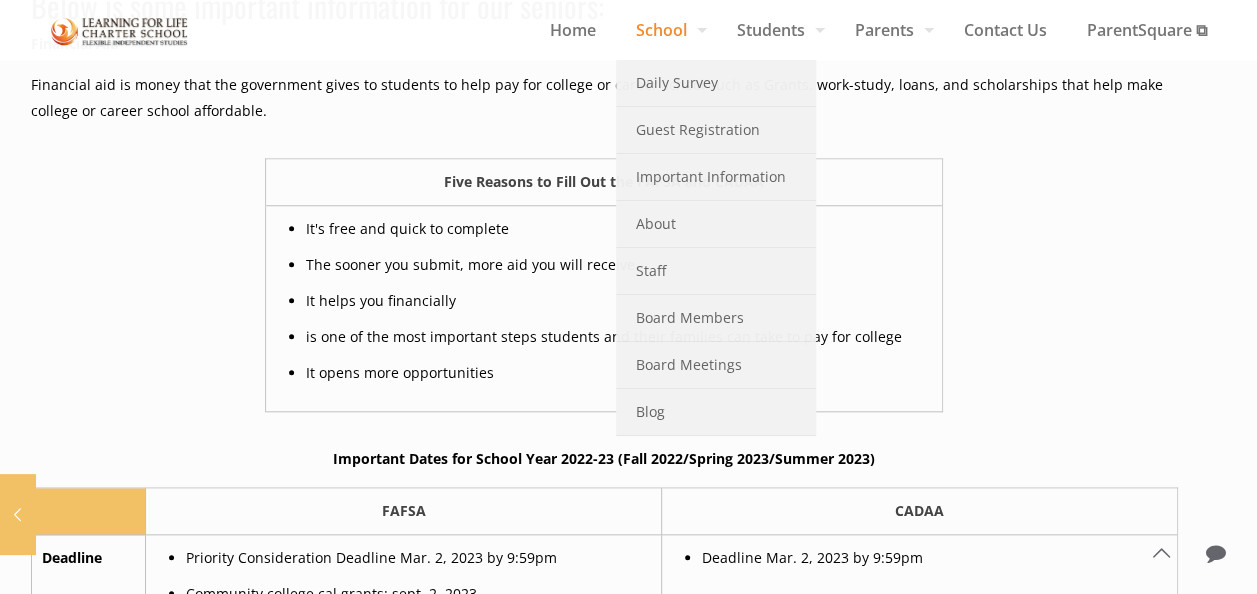 scroll, scrollTop: 400, scrollLeft: 0, axis: vertical 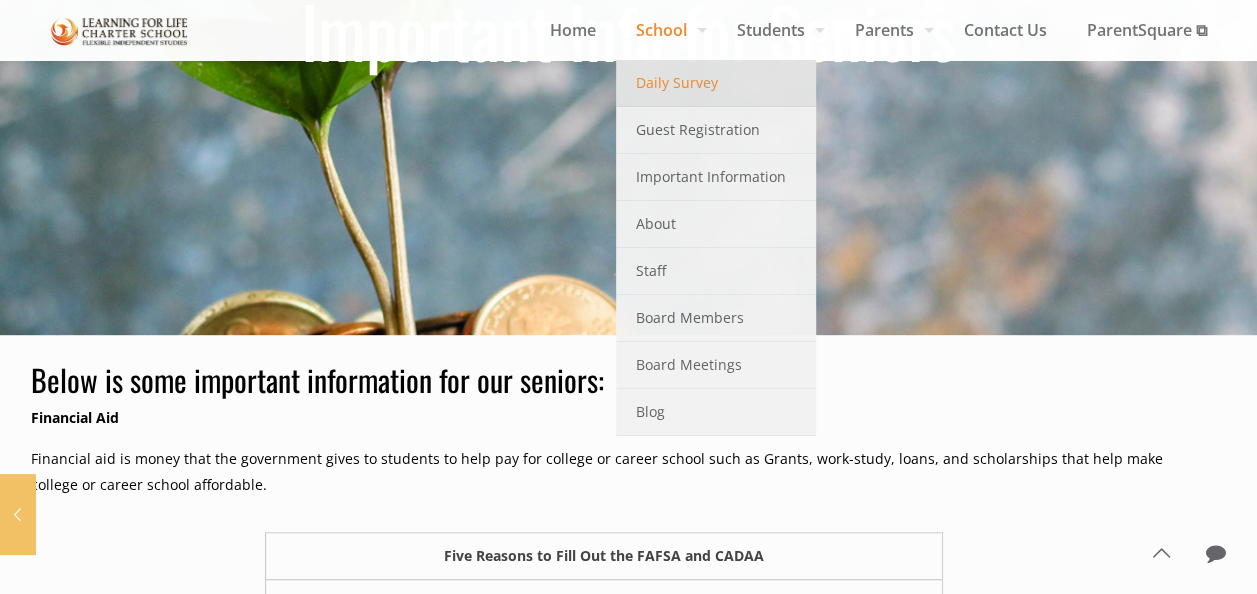 click on "Daily Survey" at bounding box center (677, 83) 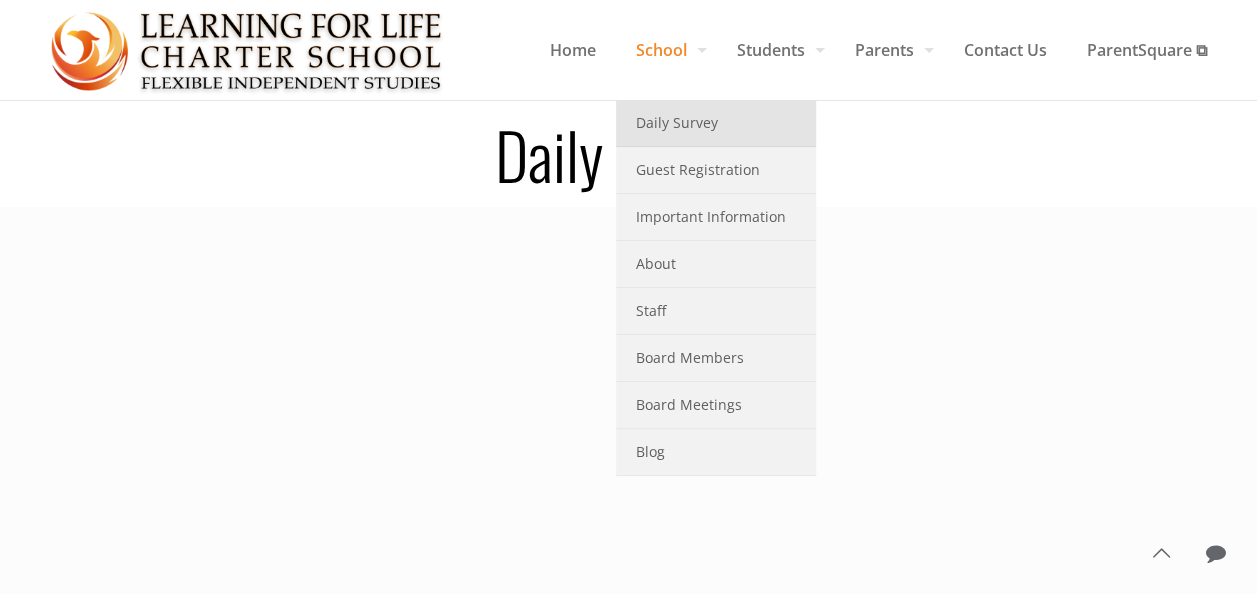 scroll, scrollTop: 0, scrollLeft: 0, axis: both 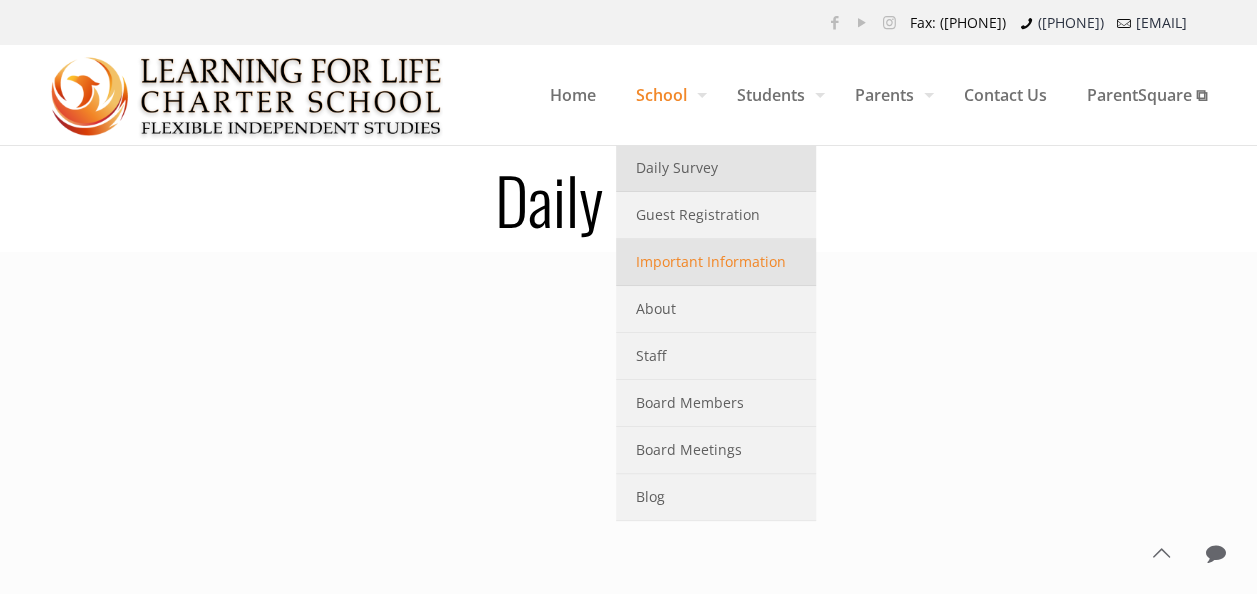 click on "Important Information" at bounding box center (711, 262) 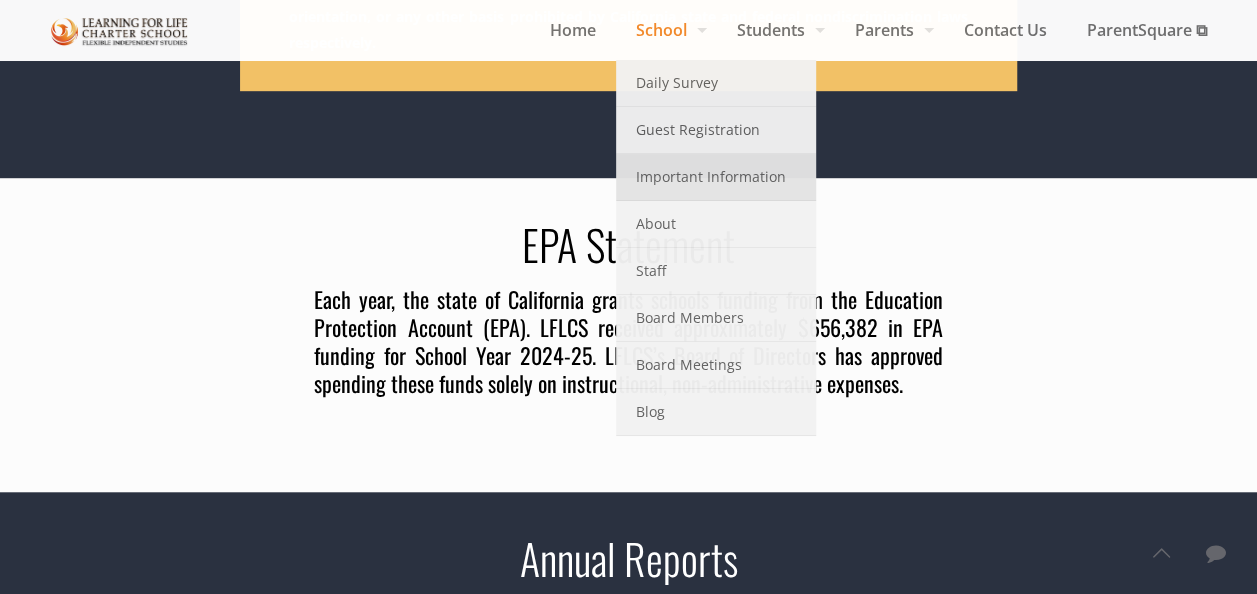 scroll, scrollTop: 618, scrollLeft: 0, axis: vertical 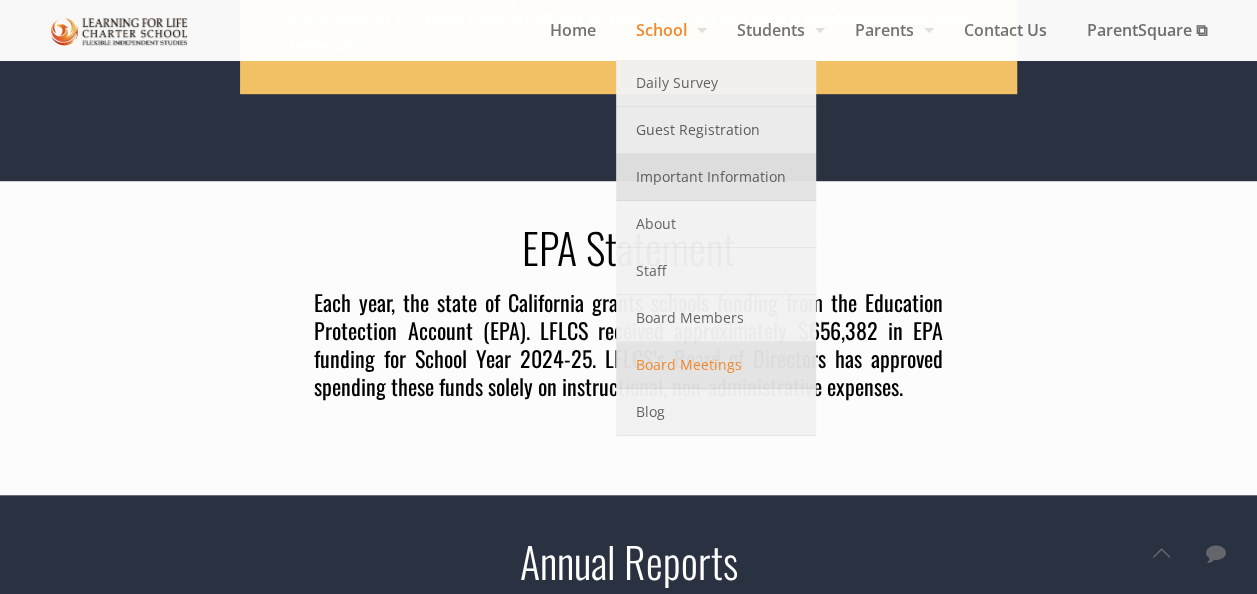click on "Board Meetings" at bounding box center (716, 365) 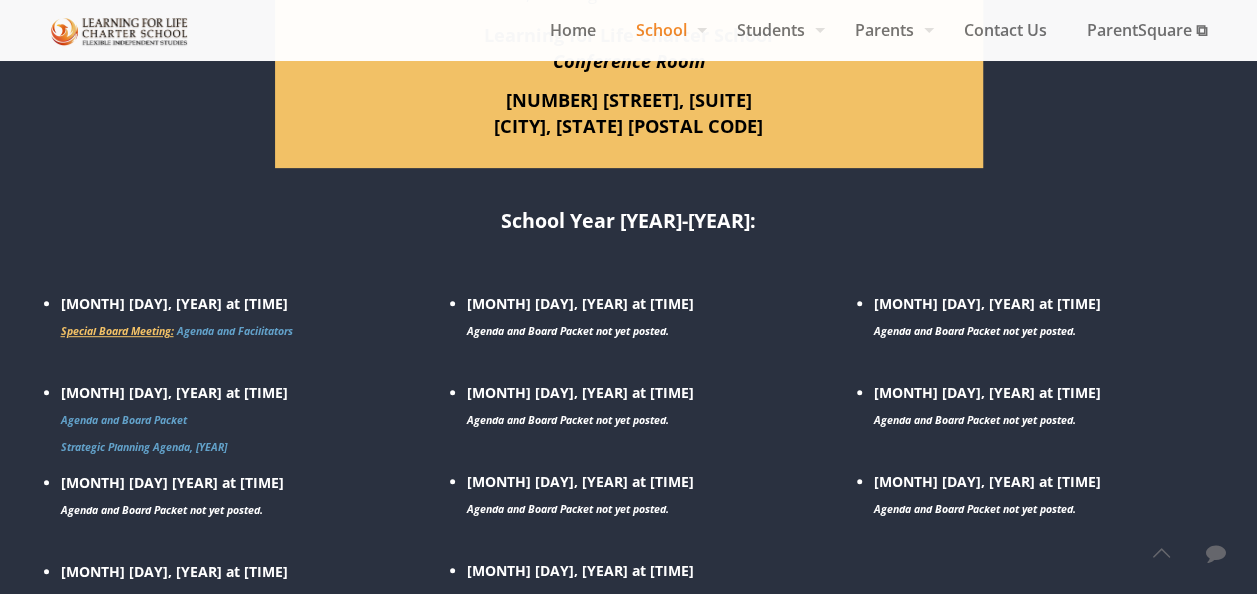 scroll, scrollTop: 400, scrollLeft: 0, axis: vertical 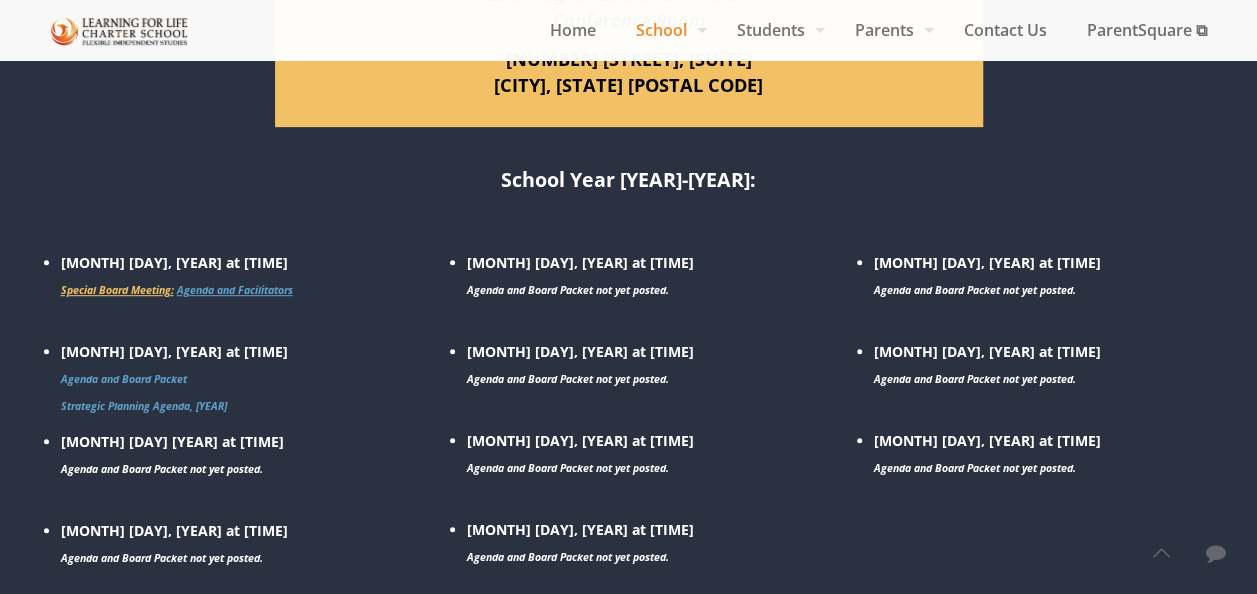click on "Agenda and Facilitators" at bounding box center (235, 290) 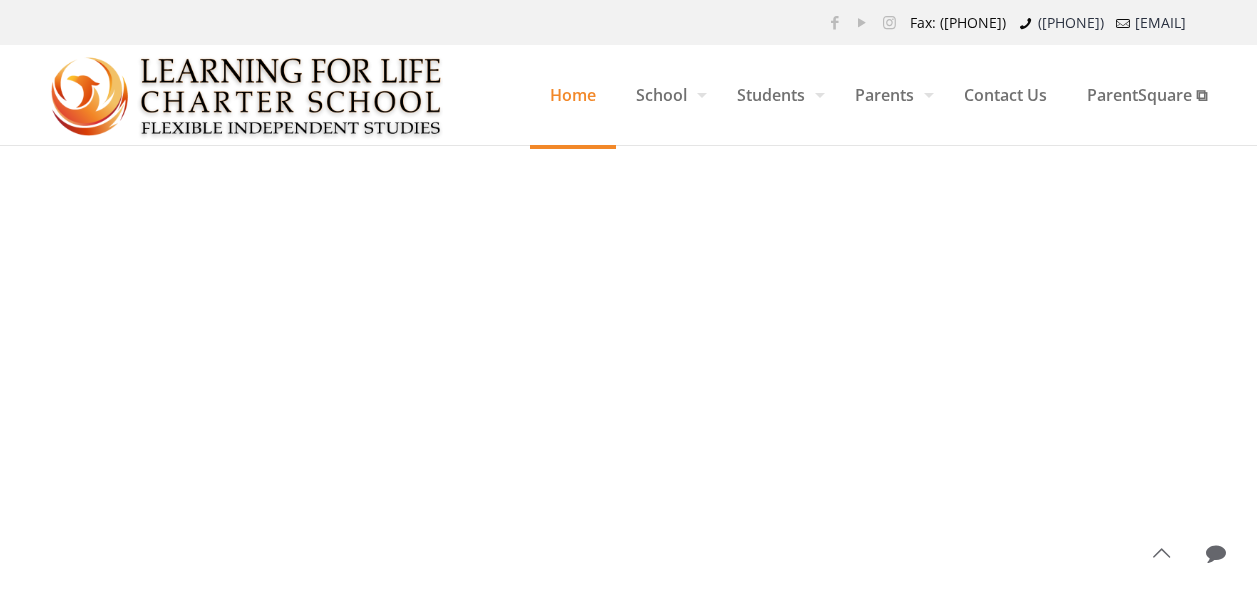 scroll, scrollTop: 0, scrollLeft: 0, axis: both 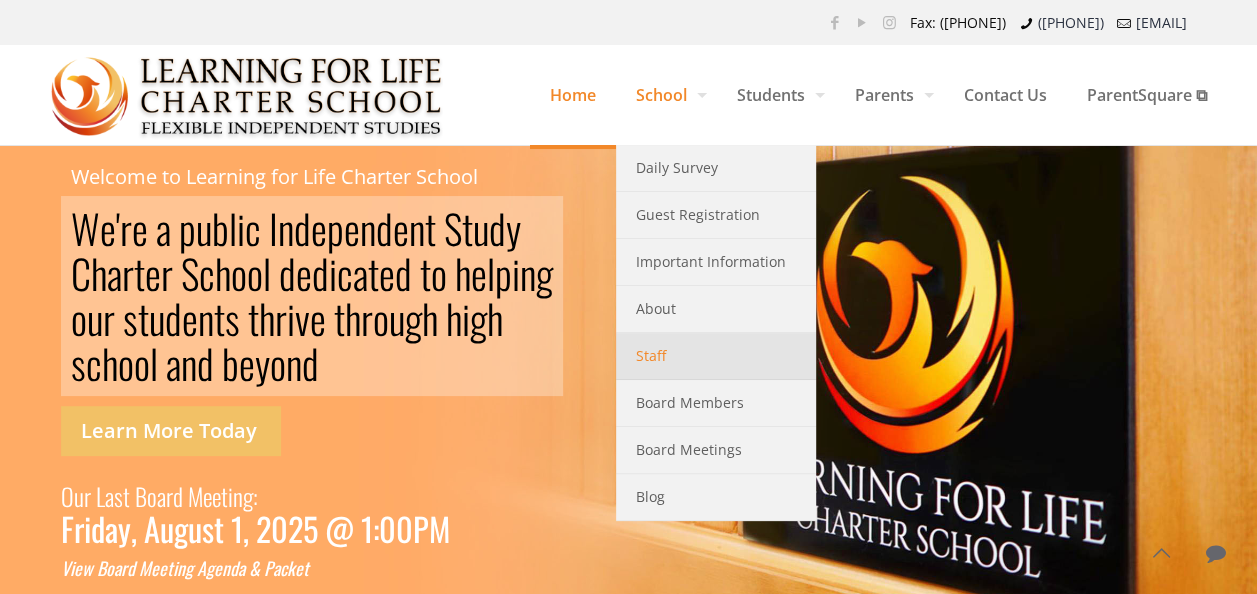 click on "Staff" at bounding box center [716, 356] 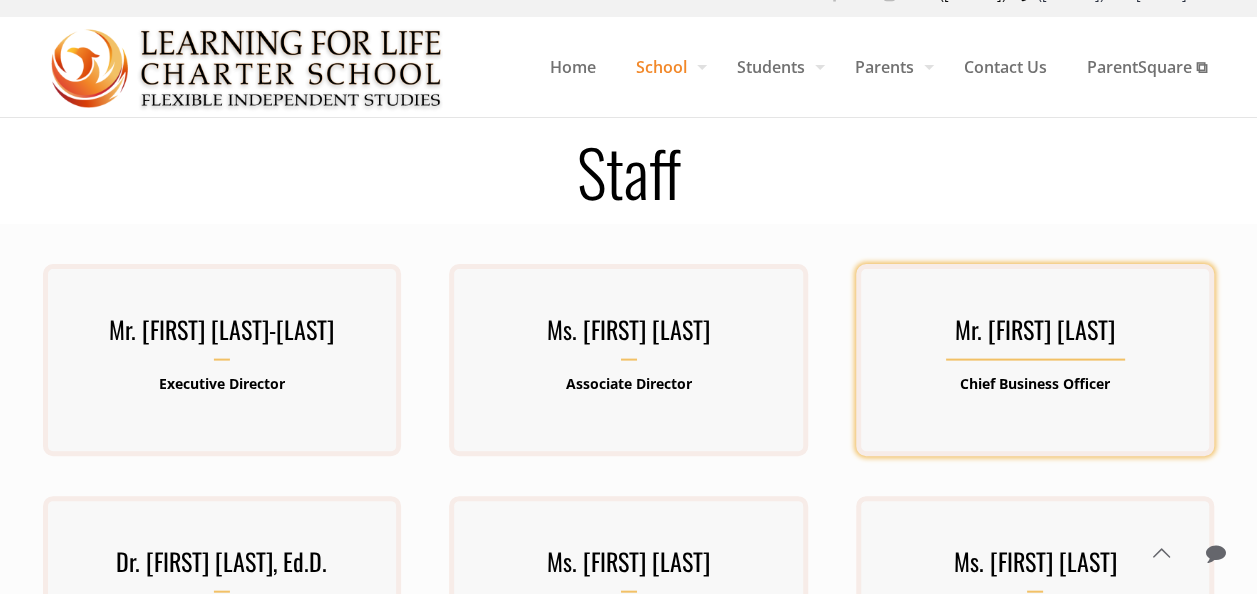 scroll, scrollTop: 0, scrollLeft: 0, axis: both 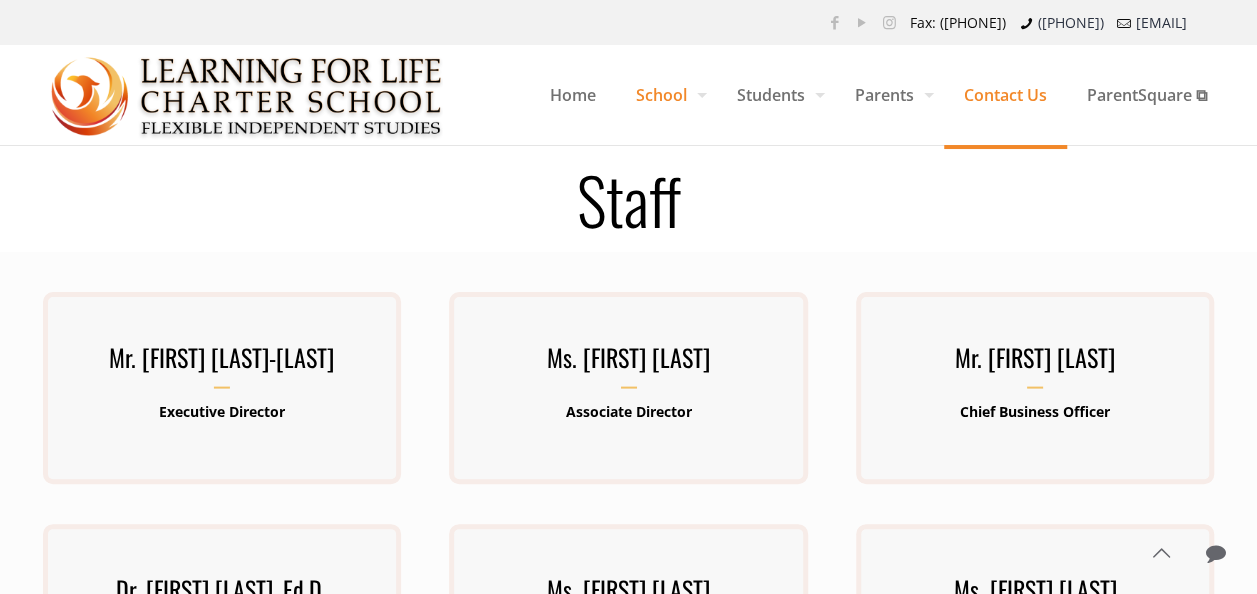 click on "Contact Us" at bounding box center (1005, 95) 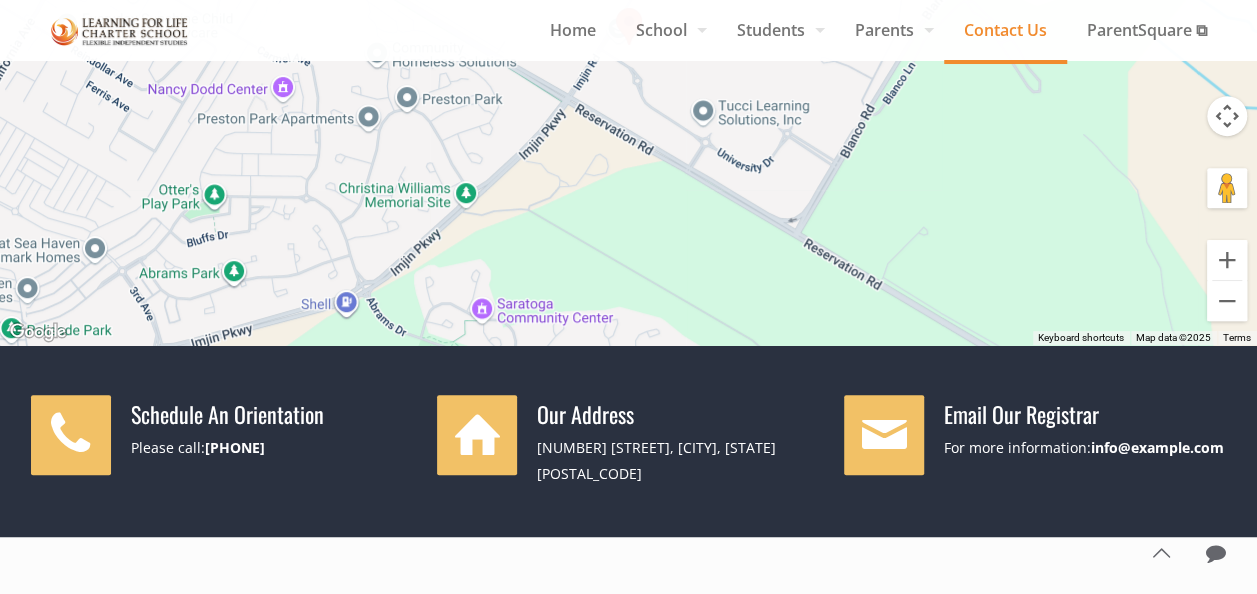 scroll, scrollTop: 500, scrollLeft: 0, axis: vertical 